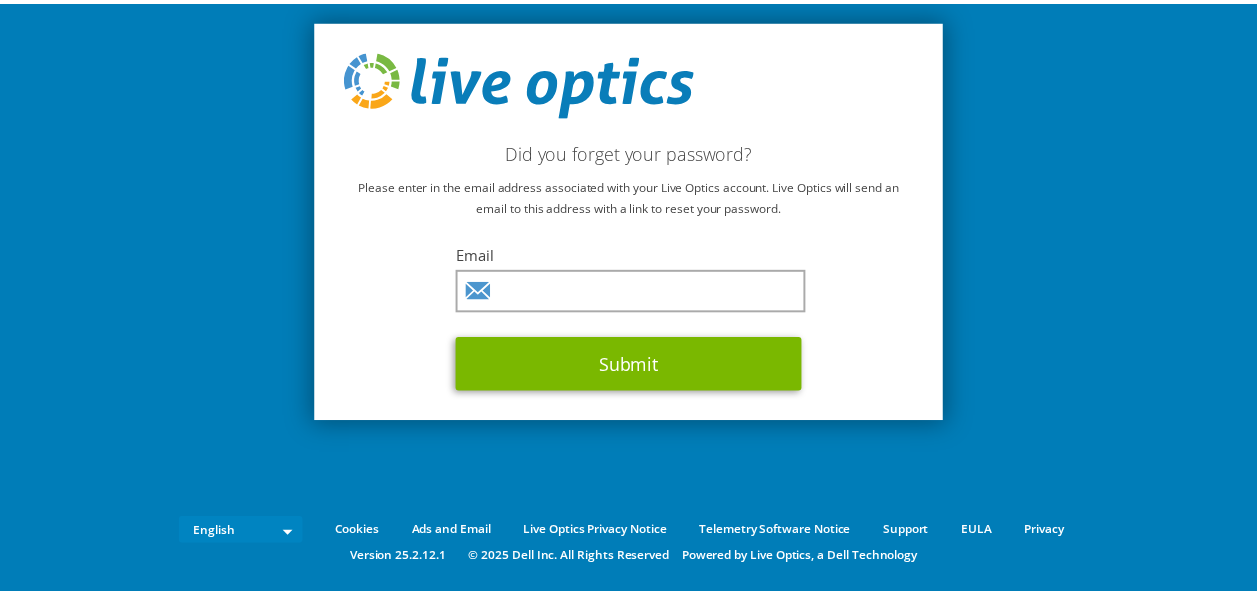 scroll, scrollTop: 0, scrollLeft: 0, axis: both 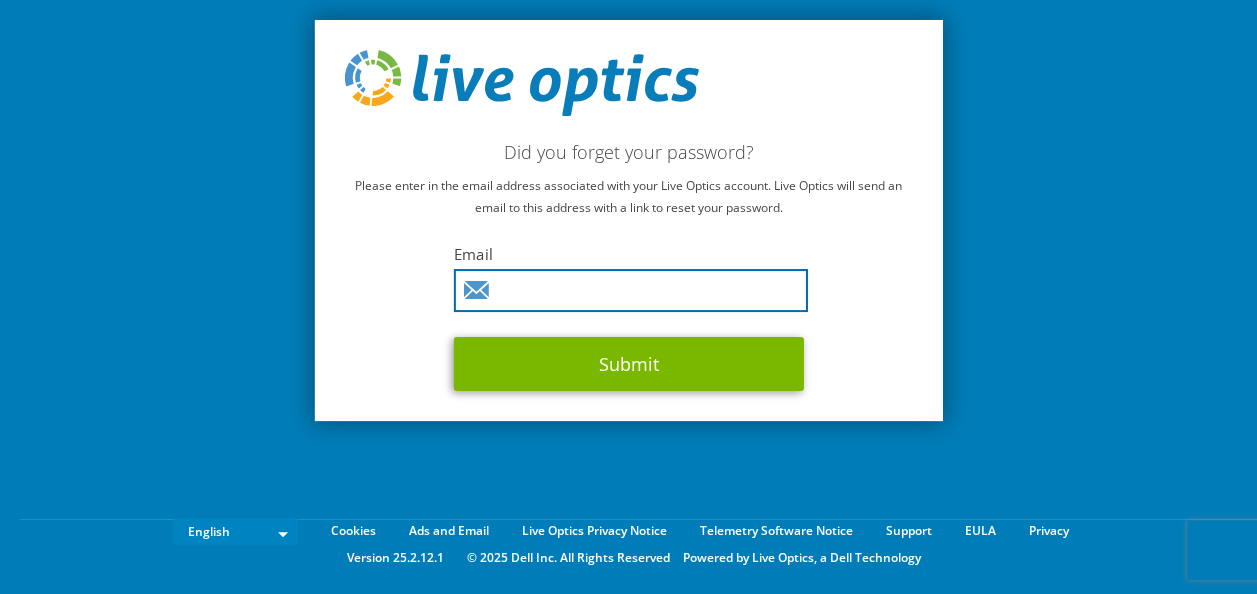 click at bounding box center (631, 290) 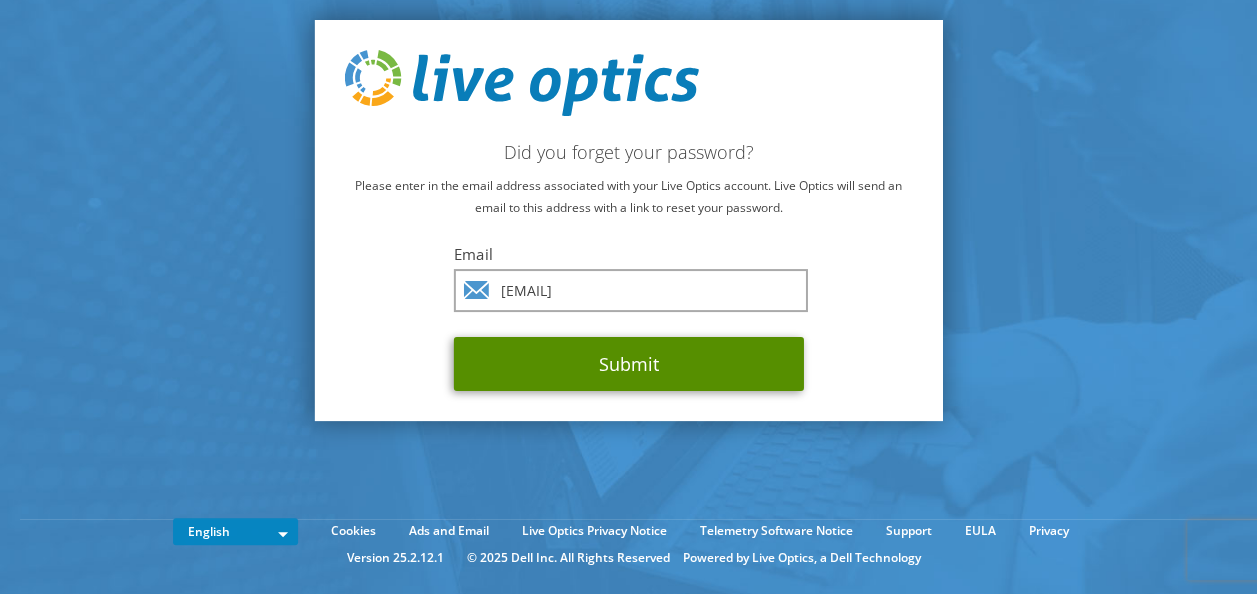 click on "Submit" at bounding box center (629, 364) 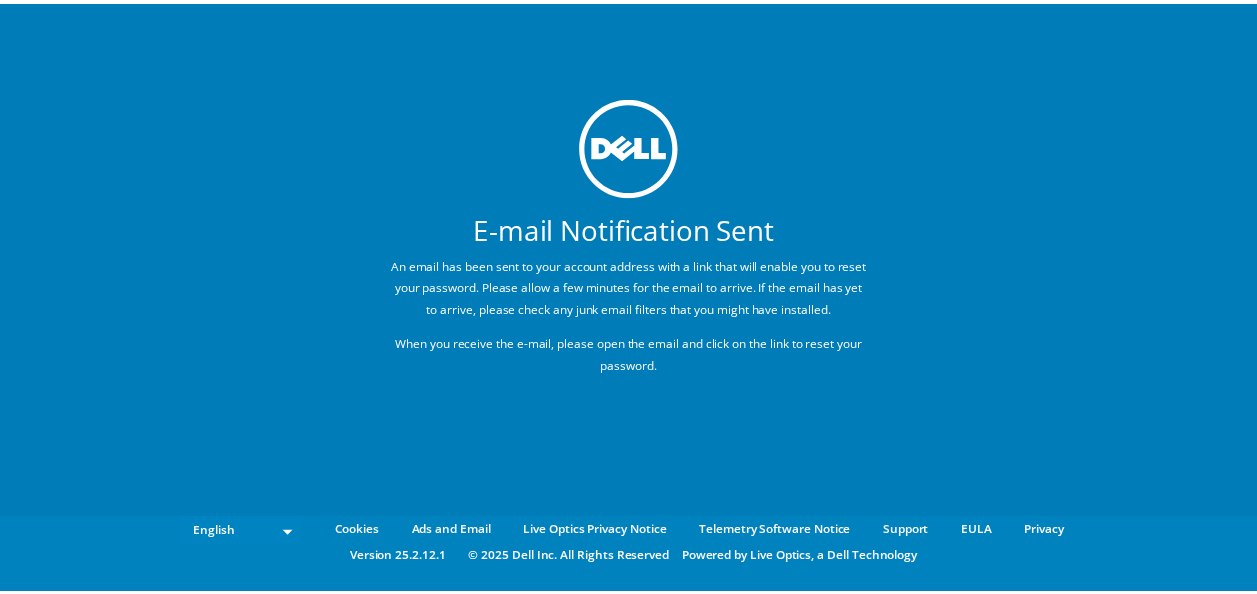 scroll, scrollTop: 0, scrollLeft: 0, axis: both 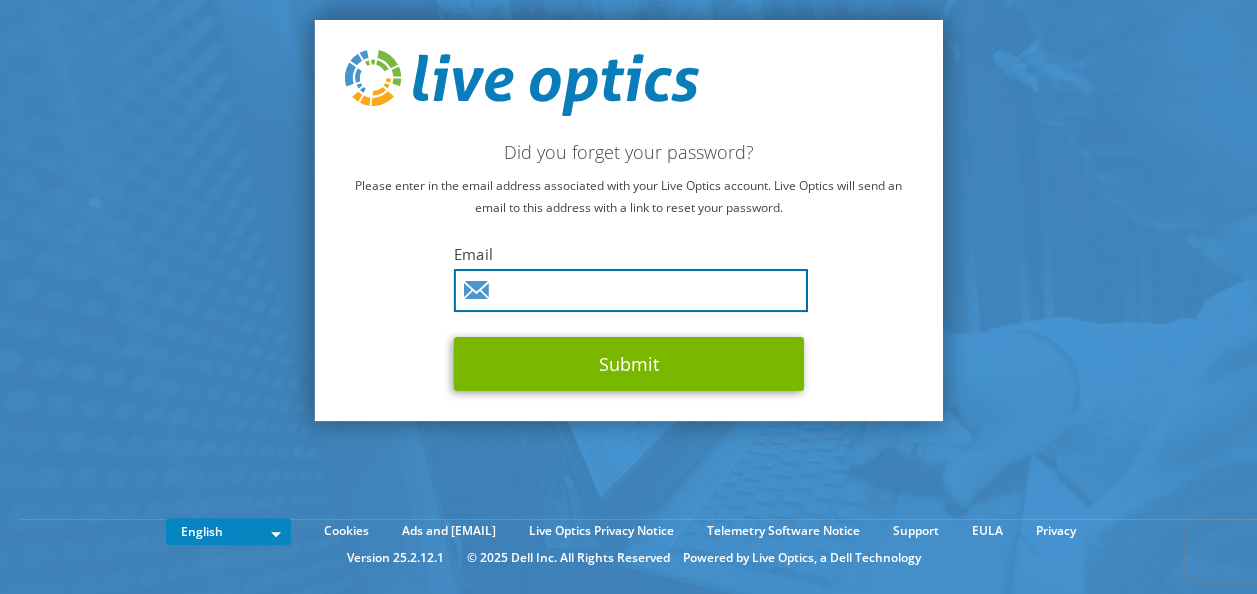 click at bounding box center (631, 290) 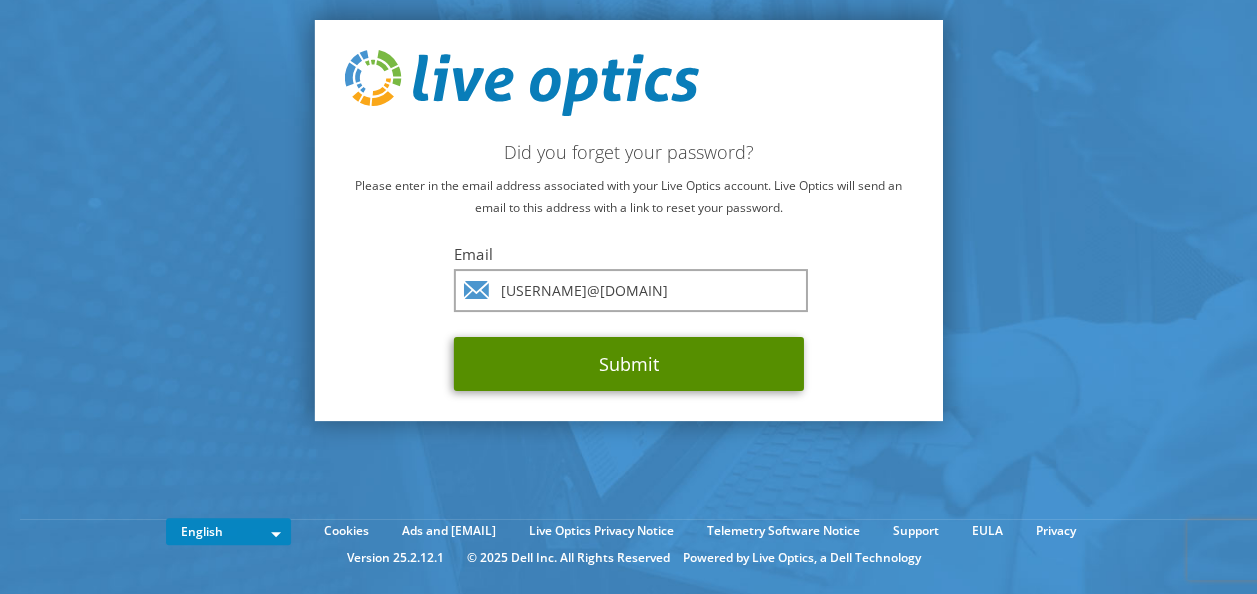 click on "Submit" at bounding box center [629, 364] 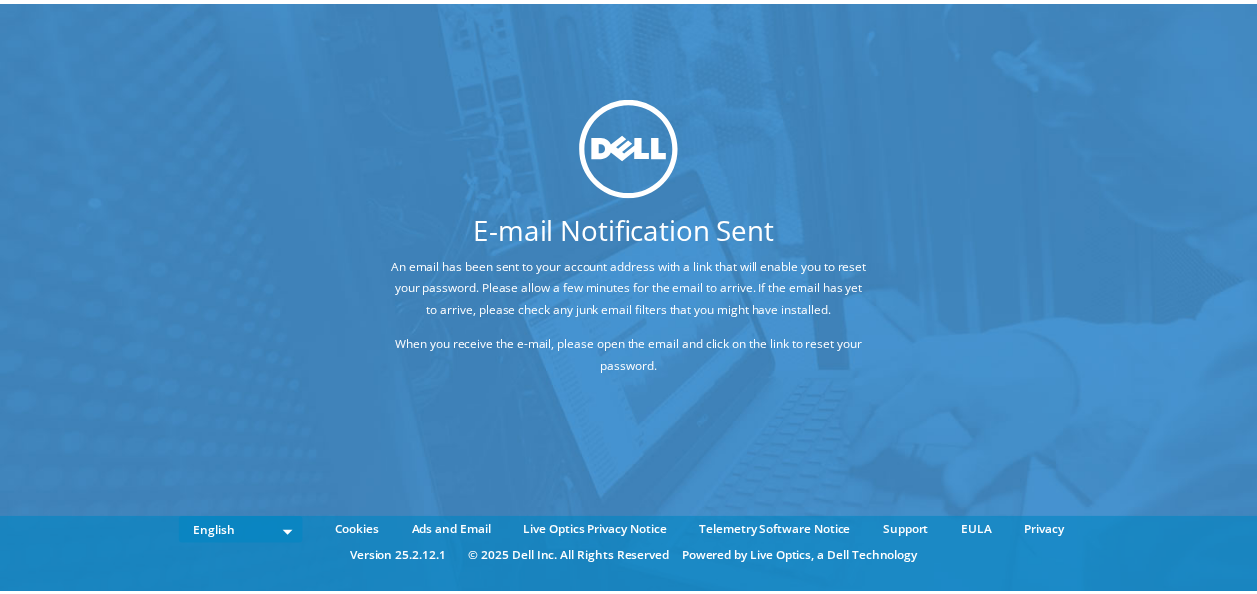 scroll, scrollTop: 0, scrollLeft: 0, axis: both 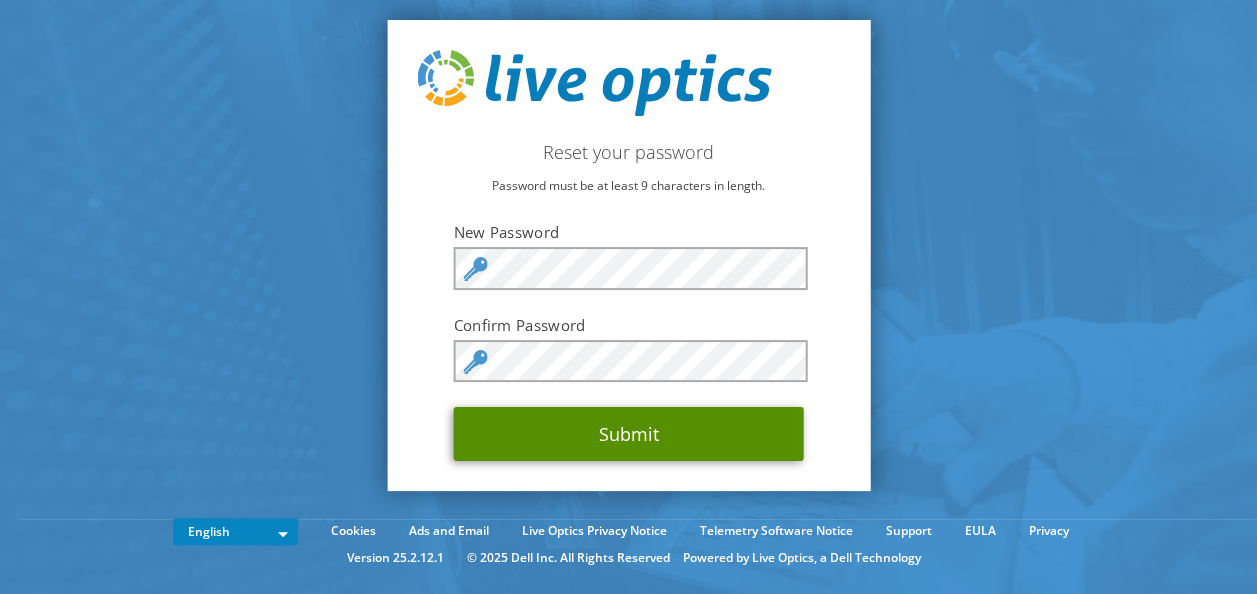 click on "Submit" at bounding box center [629, 434] 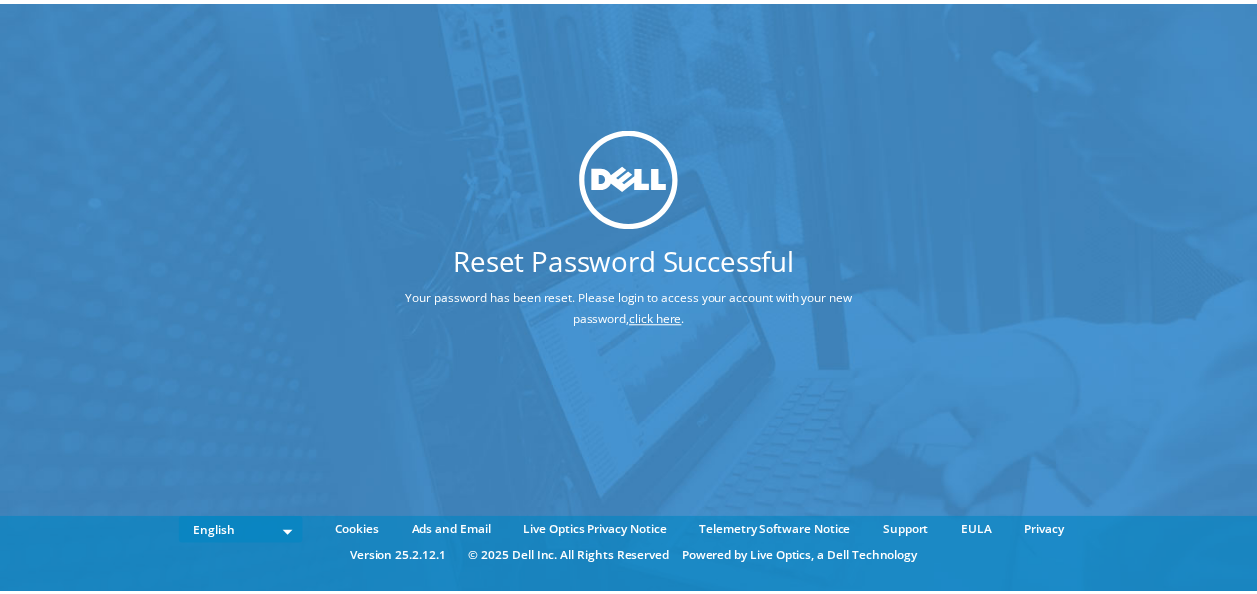 scroll, scrollTop: 0, scrollLeft: 0, axis: both 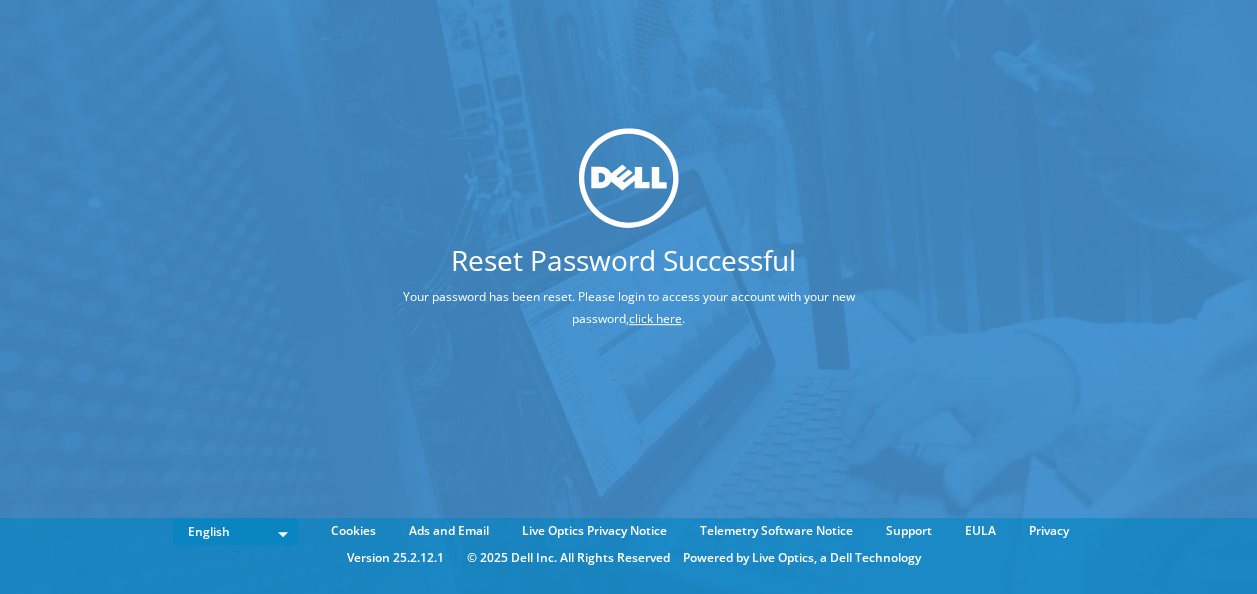 click on "click here" at bounding box center [655, 318] 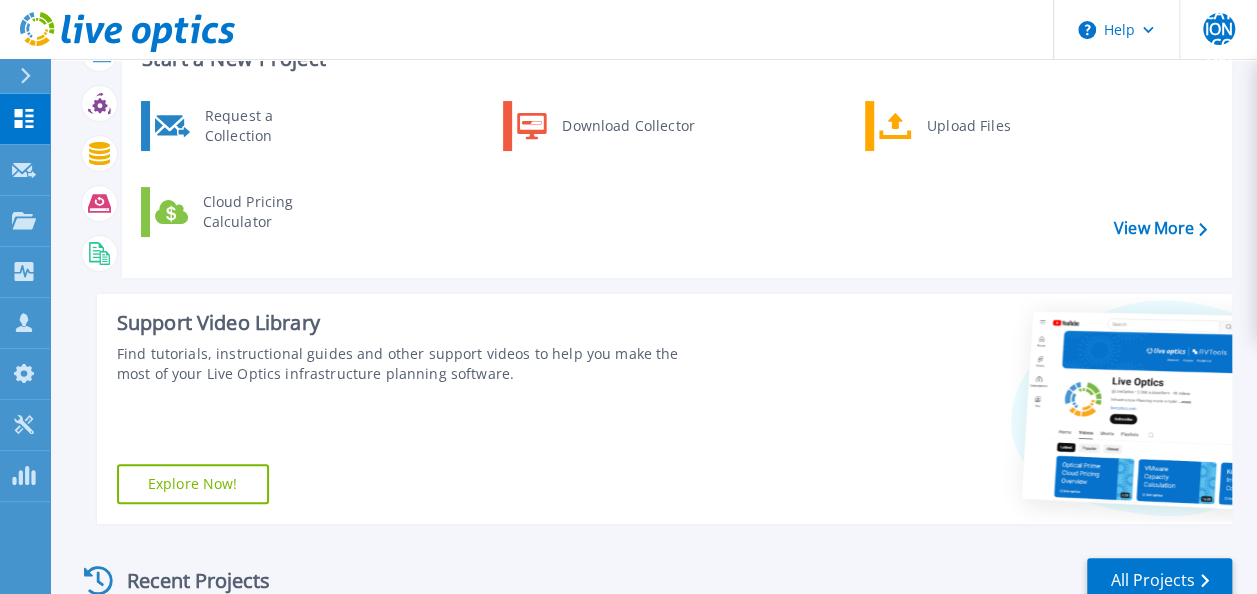 scroll, scrollTop: 483, scrollLeft: 0, axis: vertical 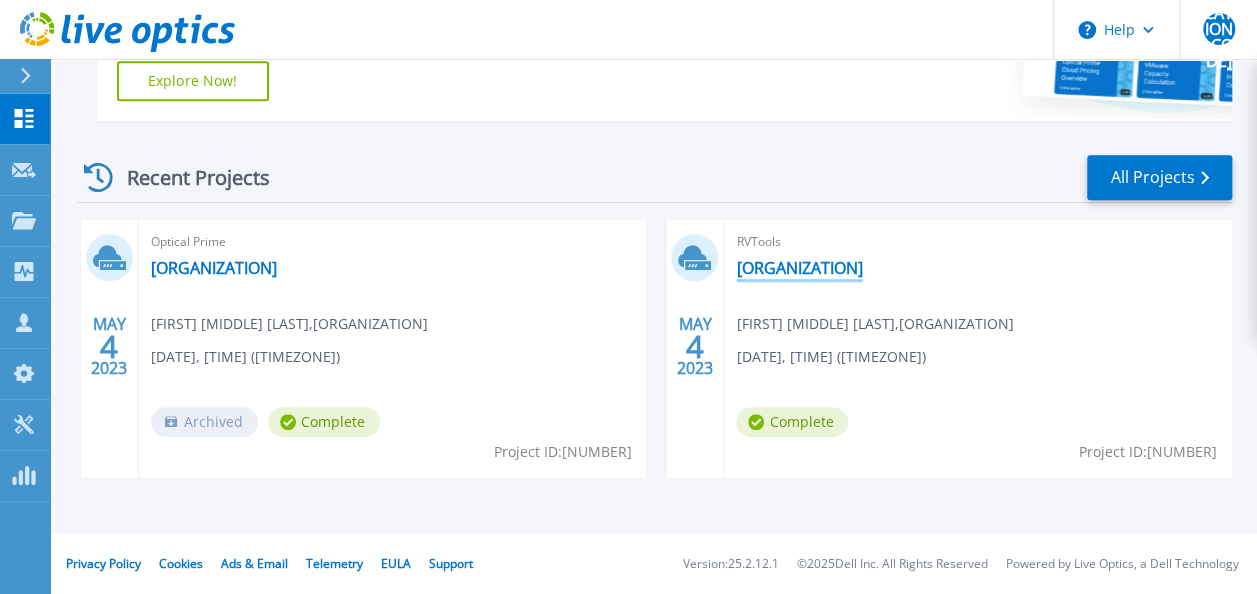 click on "[ORGANIZATION]" at bounding box center (799, 268) 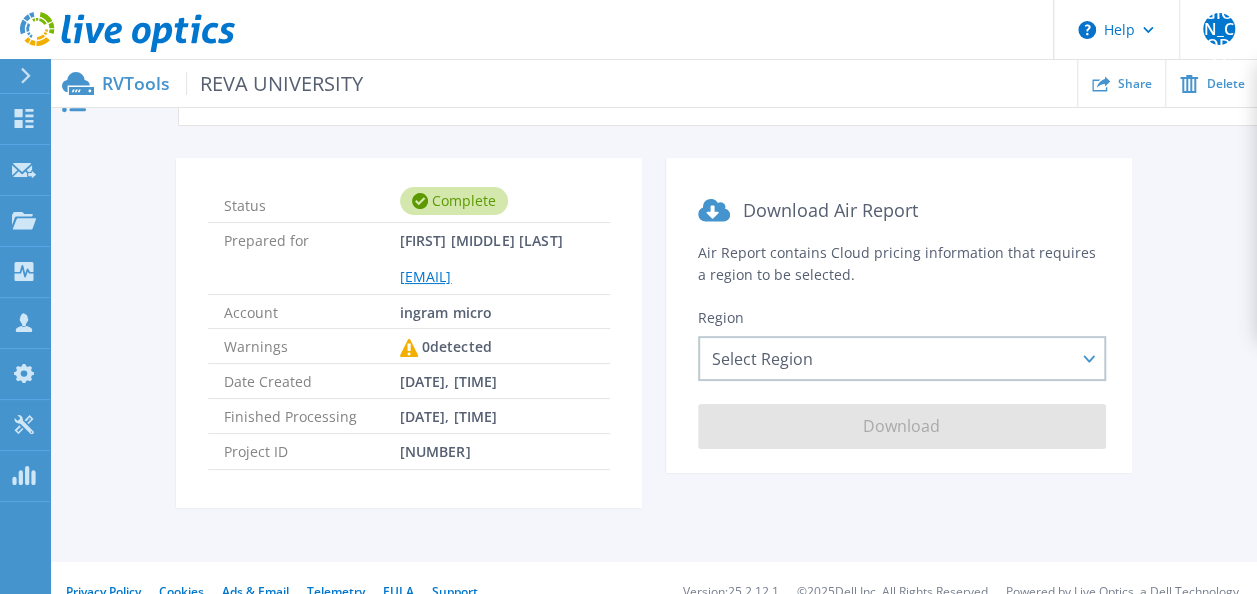 scroll, scrollTop: 0, scrollLeft: 0, axis: both 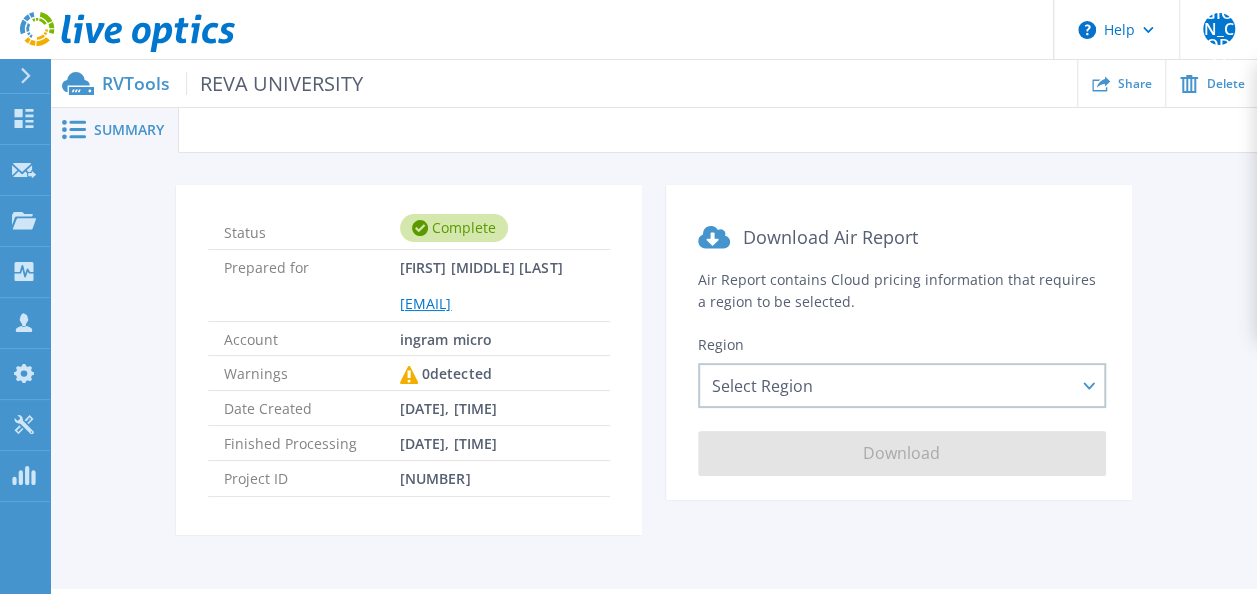 click on "Summary" at bounding box center (129, 130) 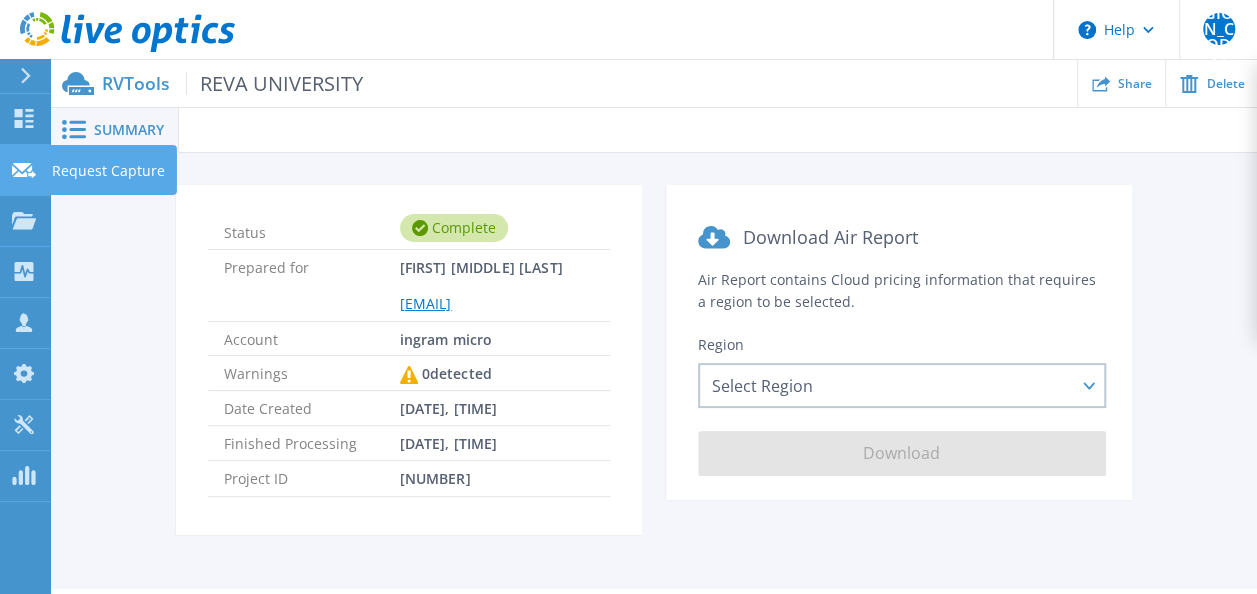 click at bounding box center (24, 170) 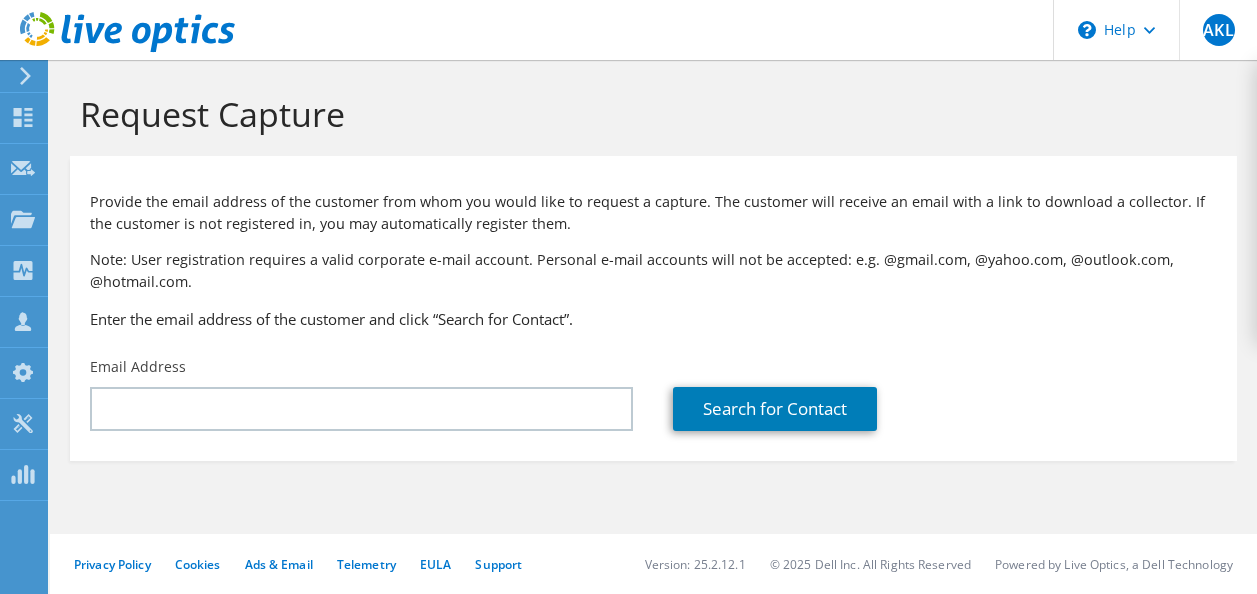 scroll, scrollTop: 0, scrollLeft: 0, axis: both 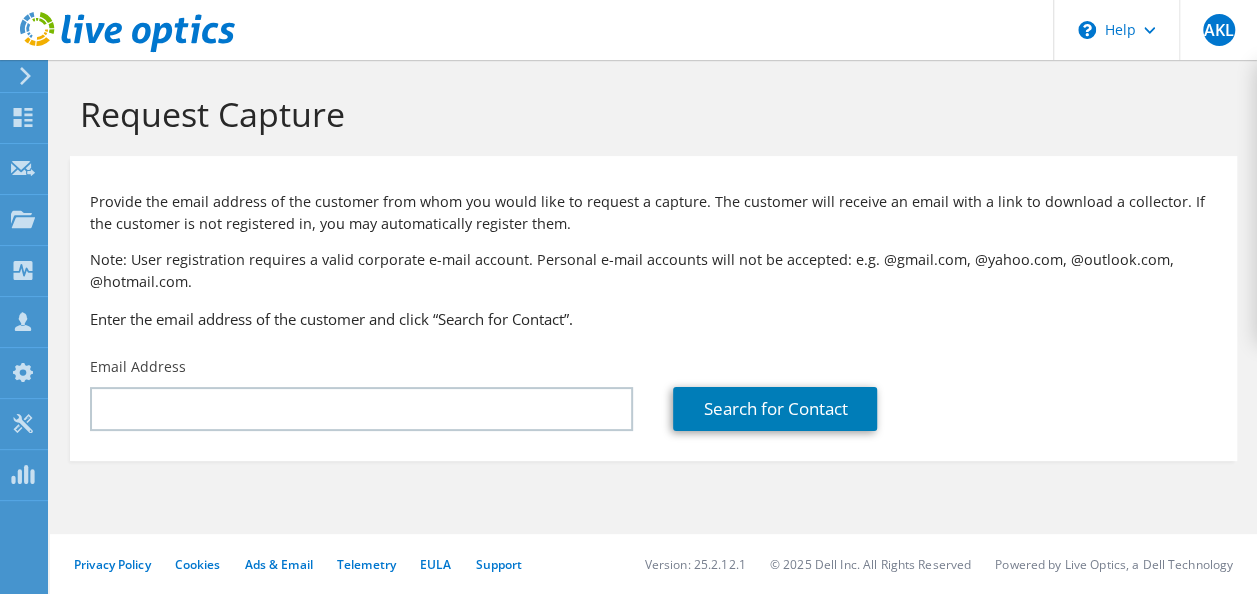 click at bounding box center (23, 372) 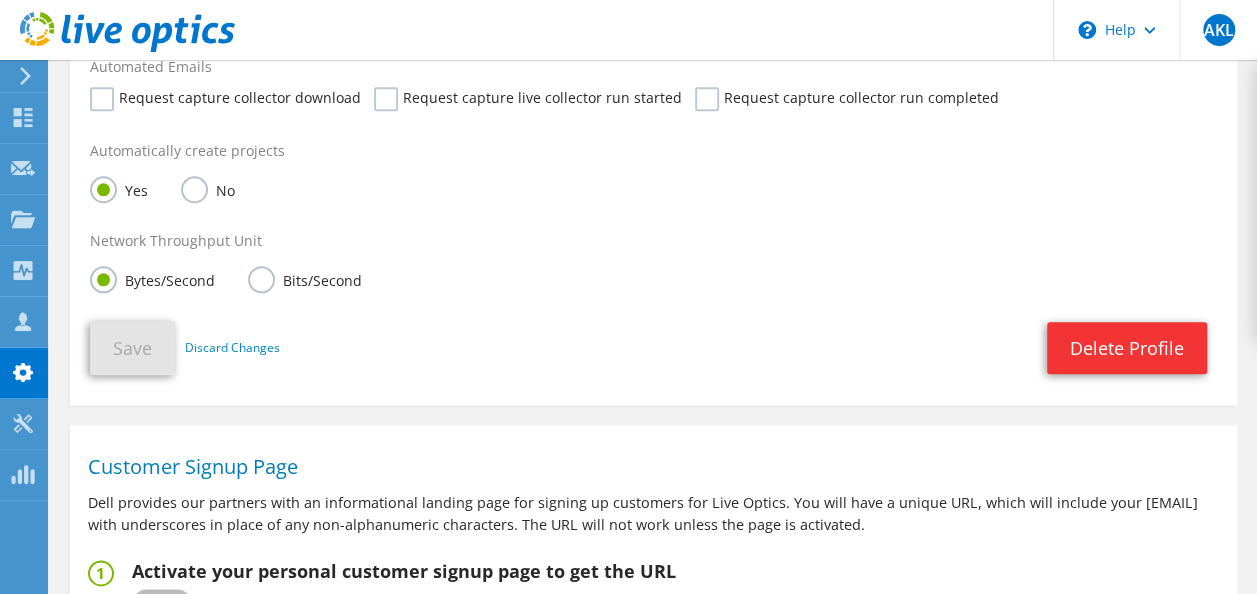 scroll, scrollTop: 1100, scrollLeft: 0, axis: vertical 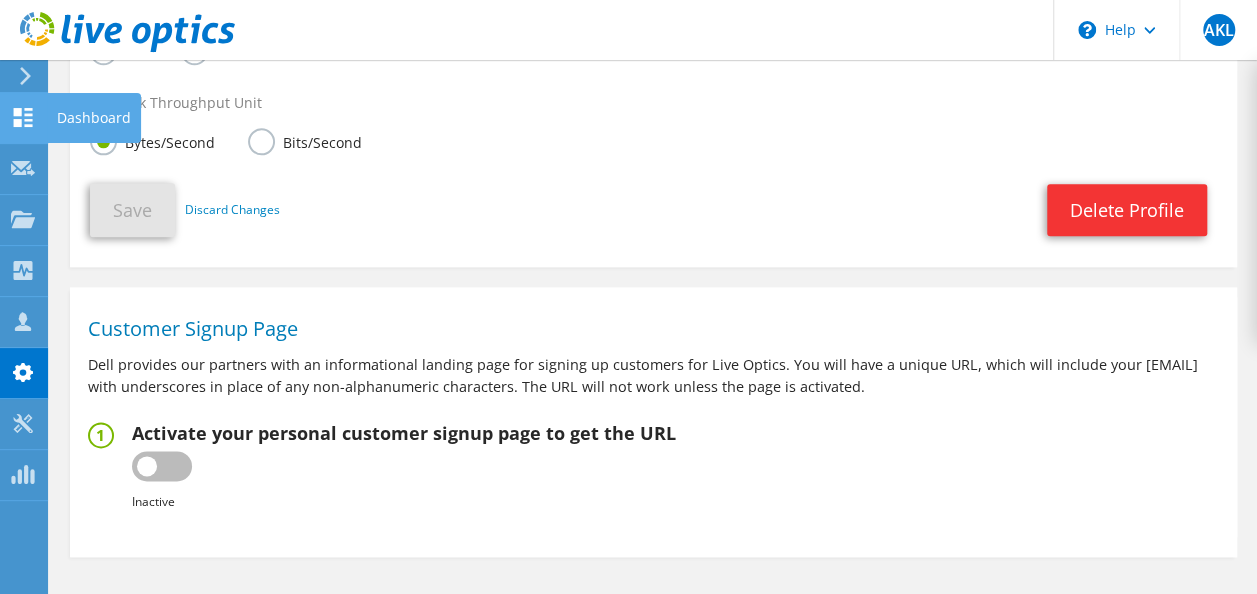 click at bounding box center [23, 117] 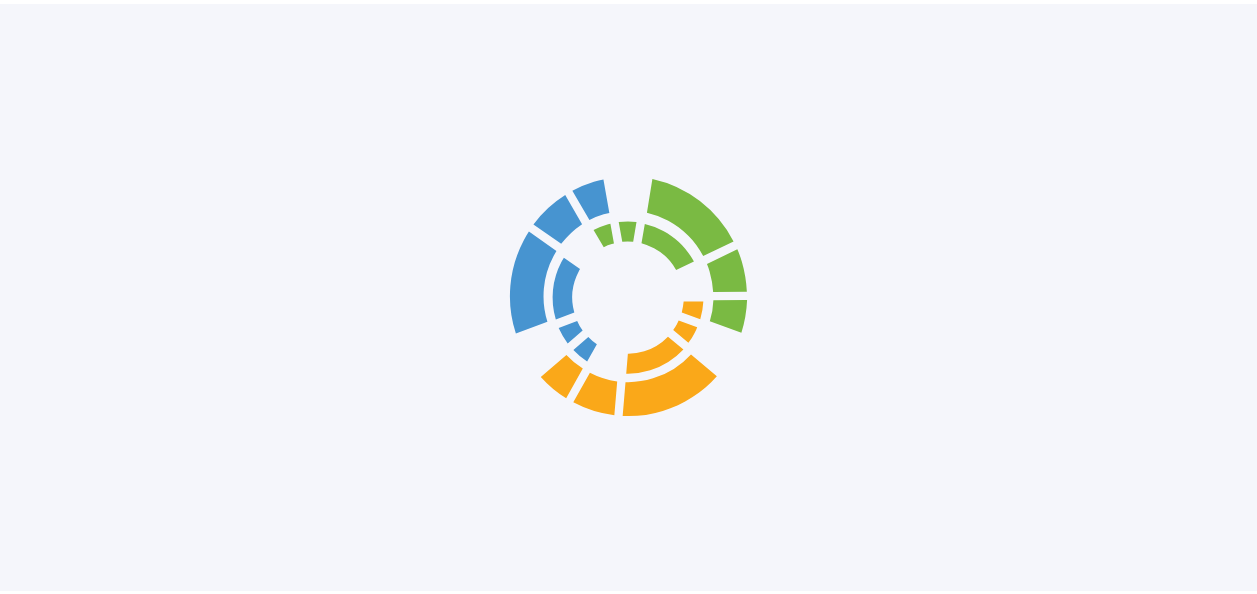 scroll, scrollTop: 0, scrollLeft: 0, axis: both 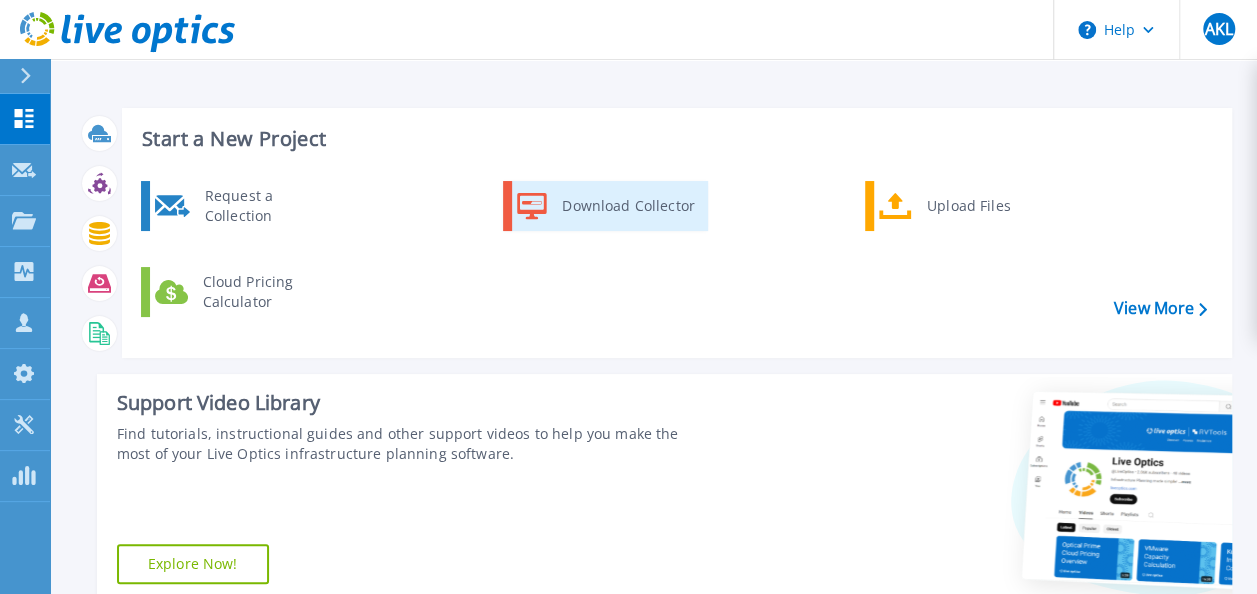click on "Download Collector" at bounding box center (627, 206) 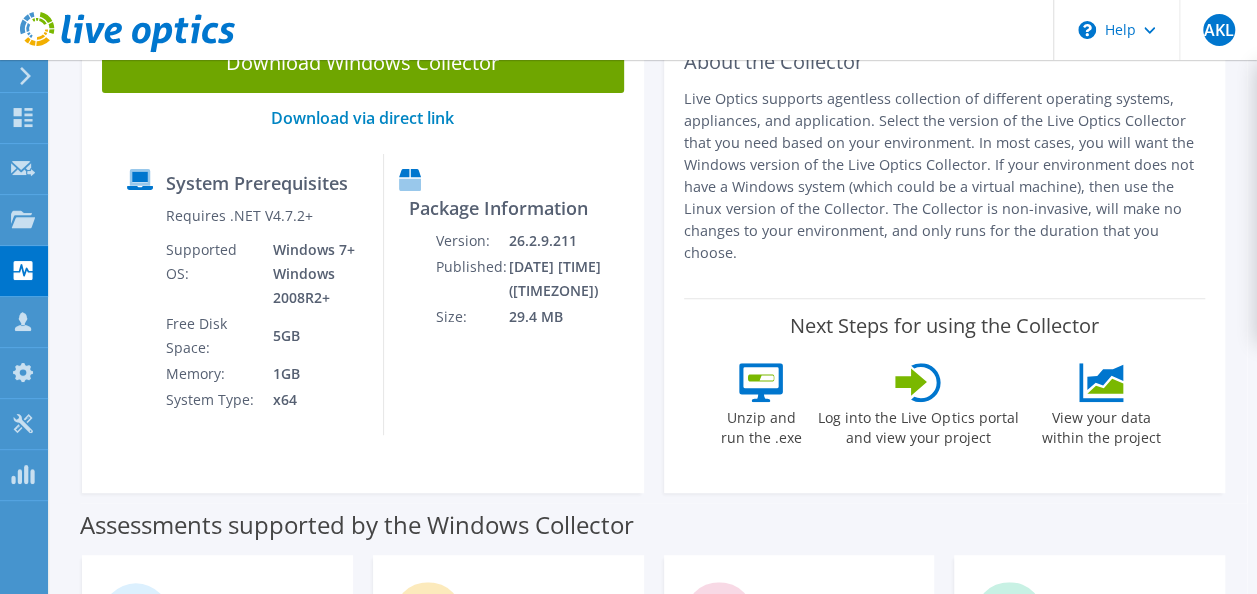 scroll, scrollTop: 100, scrollLeft: 0, axis: vertical 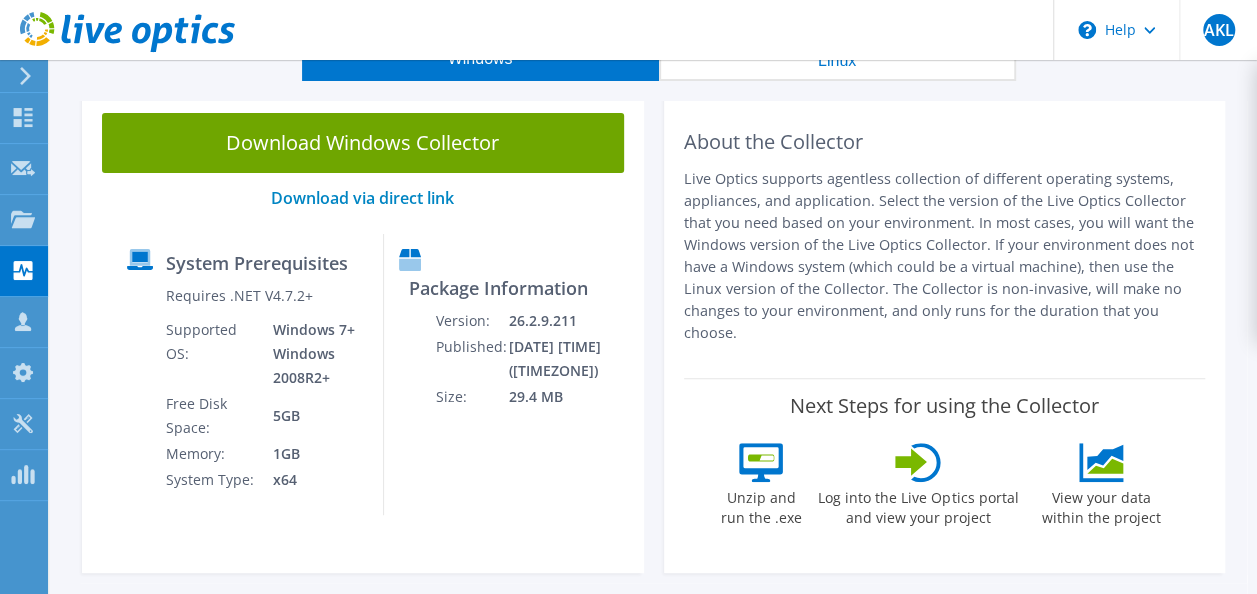 click at bounding box center [410, 260] 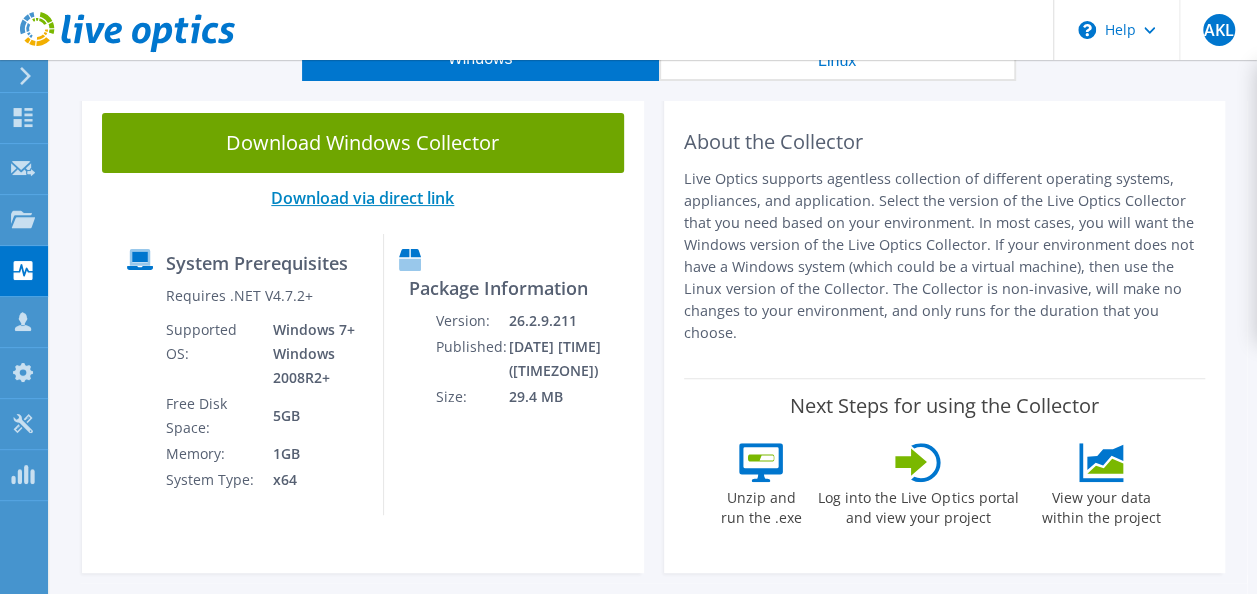click on "Download via direct link" at bounding box center (362, 198) 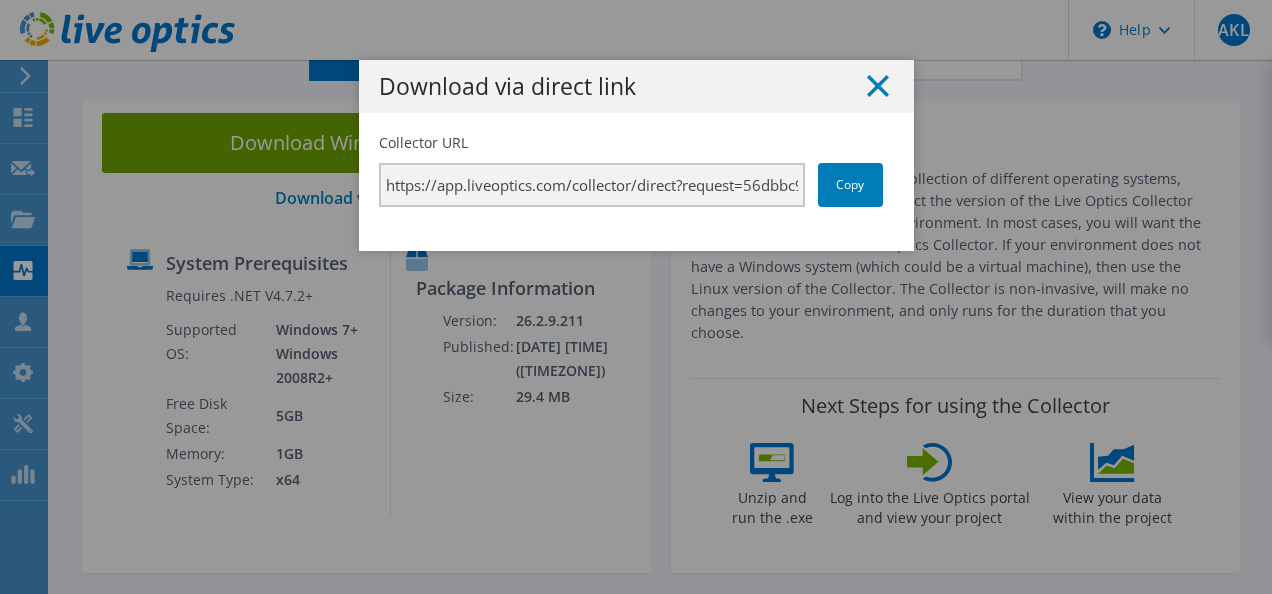 click at bounding box center (878, 86) 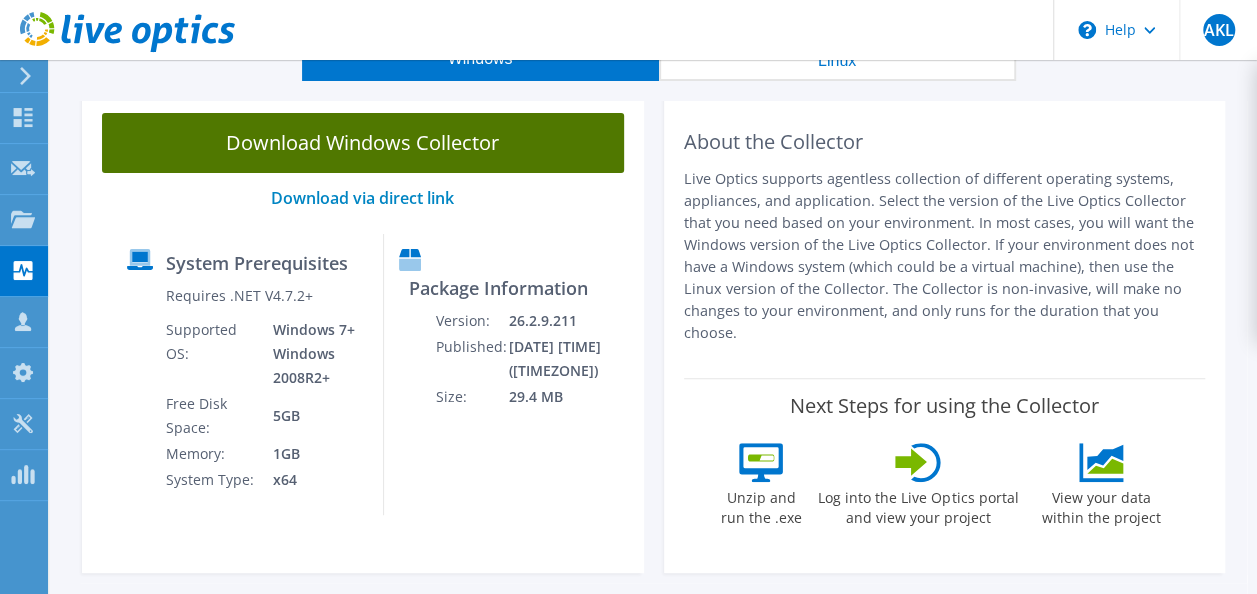 click on "Download Windows Collector" at bounding box center [363, 143] 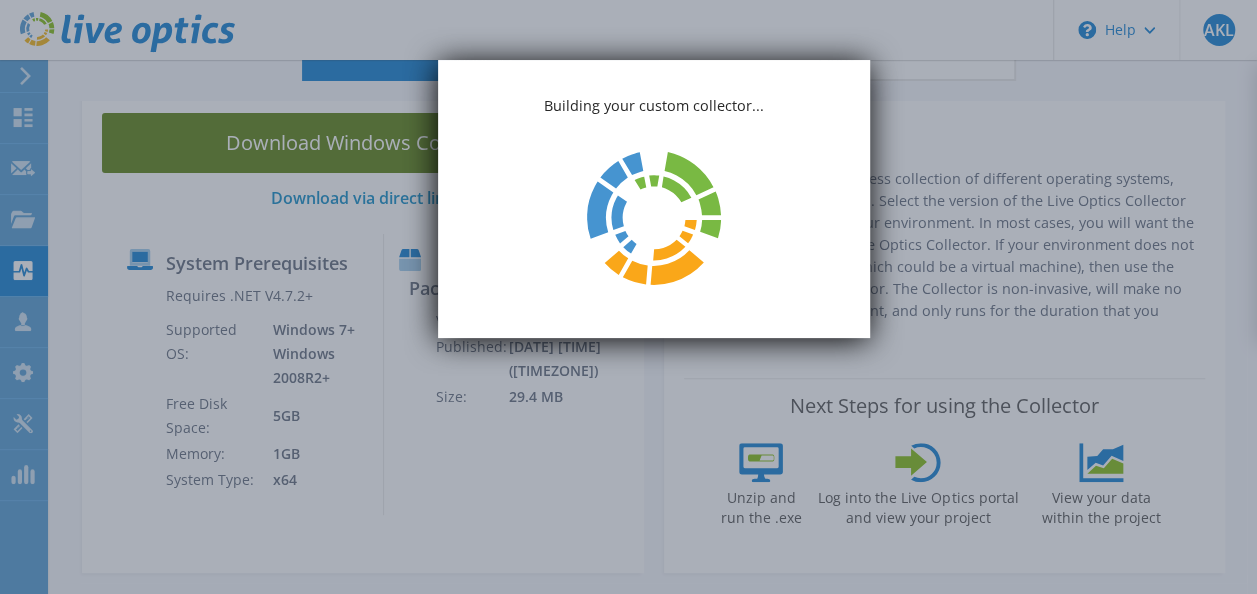 scroll, scrollTop: 0, scrollLeft: 0, axis: both 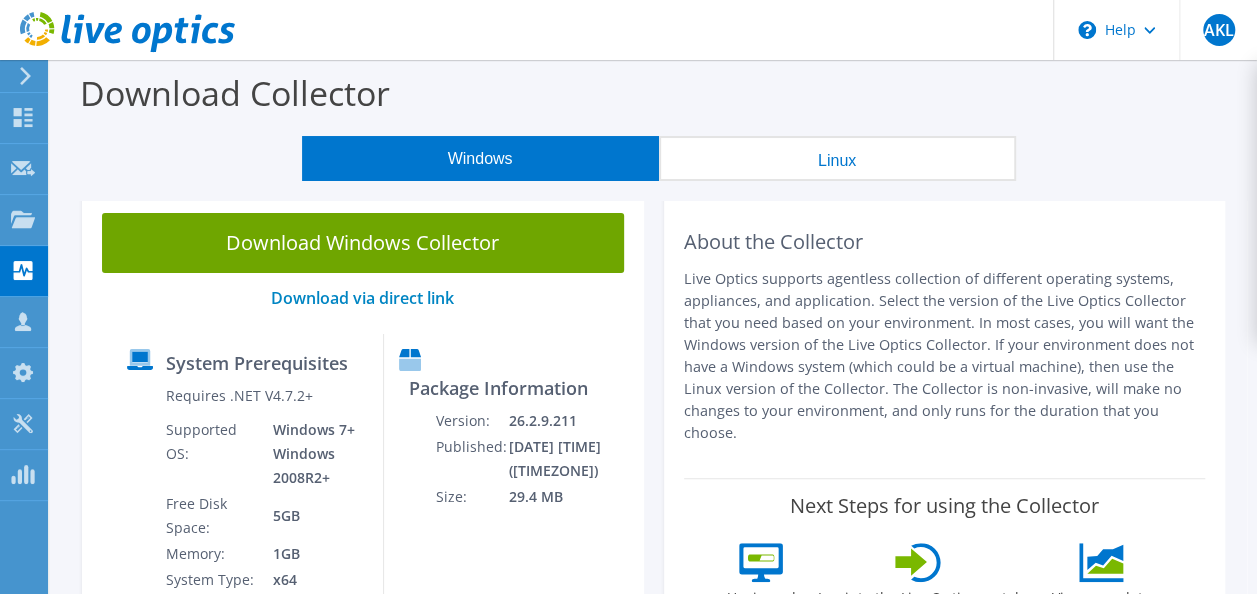 click on "Windows
Linux" at bounding box center (658, 158) 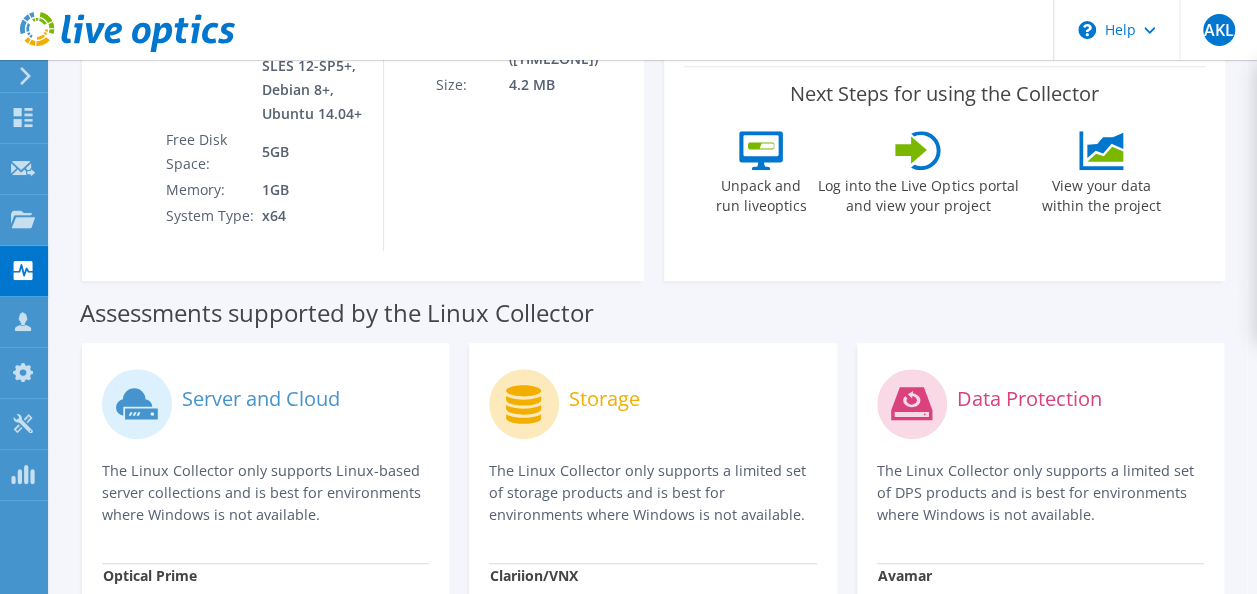 scroll, scrollTop: 600, scrollLeft: 0, axis: vertical 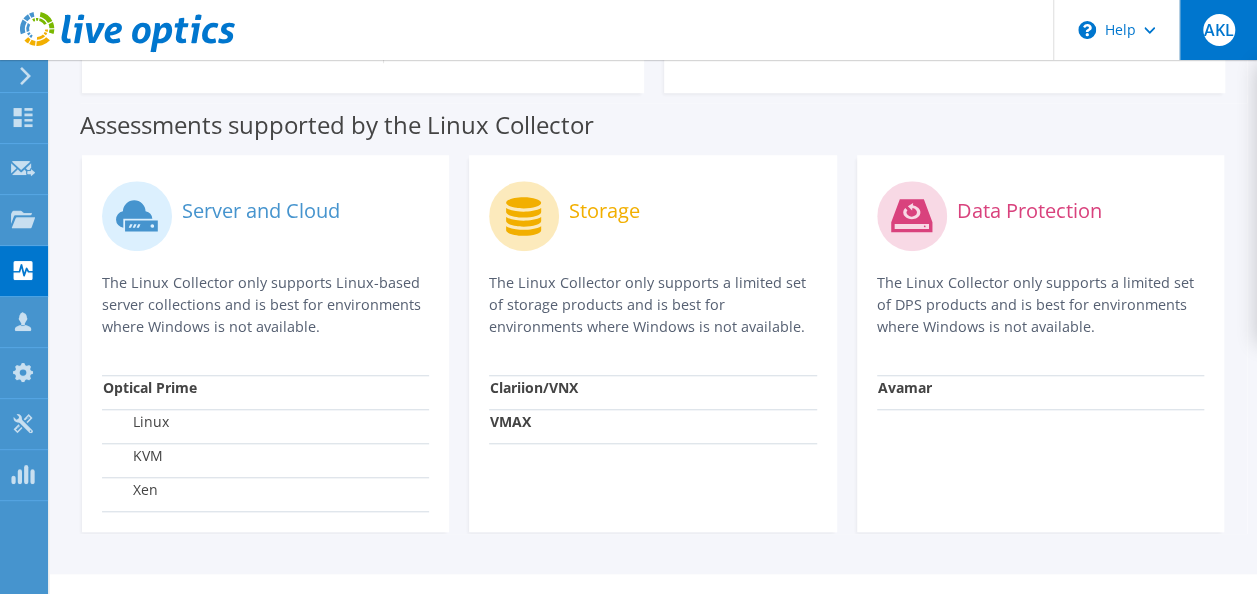 click on "AKL" at bounding box center (1219, 30) 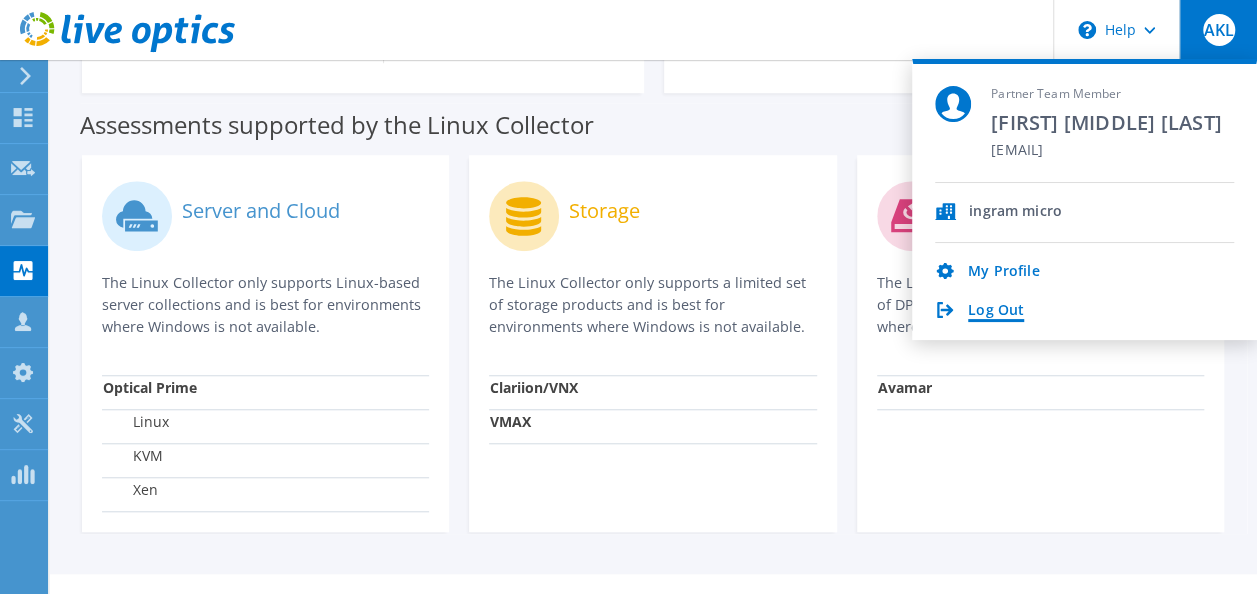 click on "Log Out" at bounding box center (996, 311) 